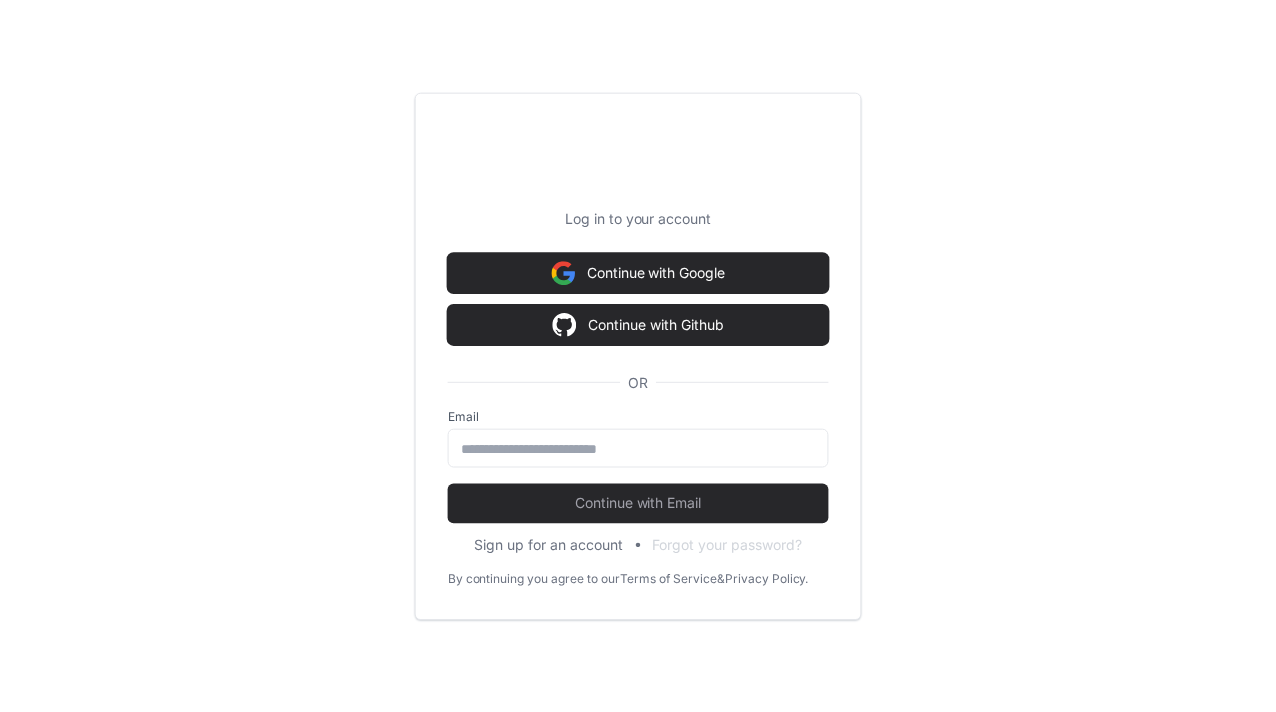 scroll, scrollTop: 0, scrollLeft: 0, axis: both 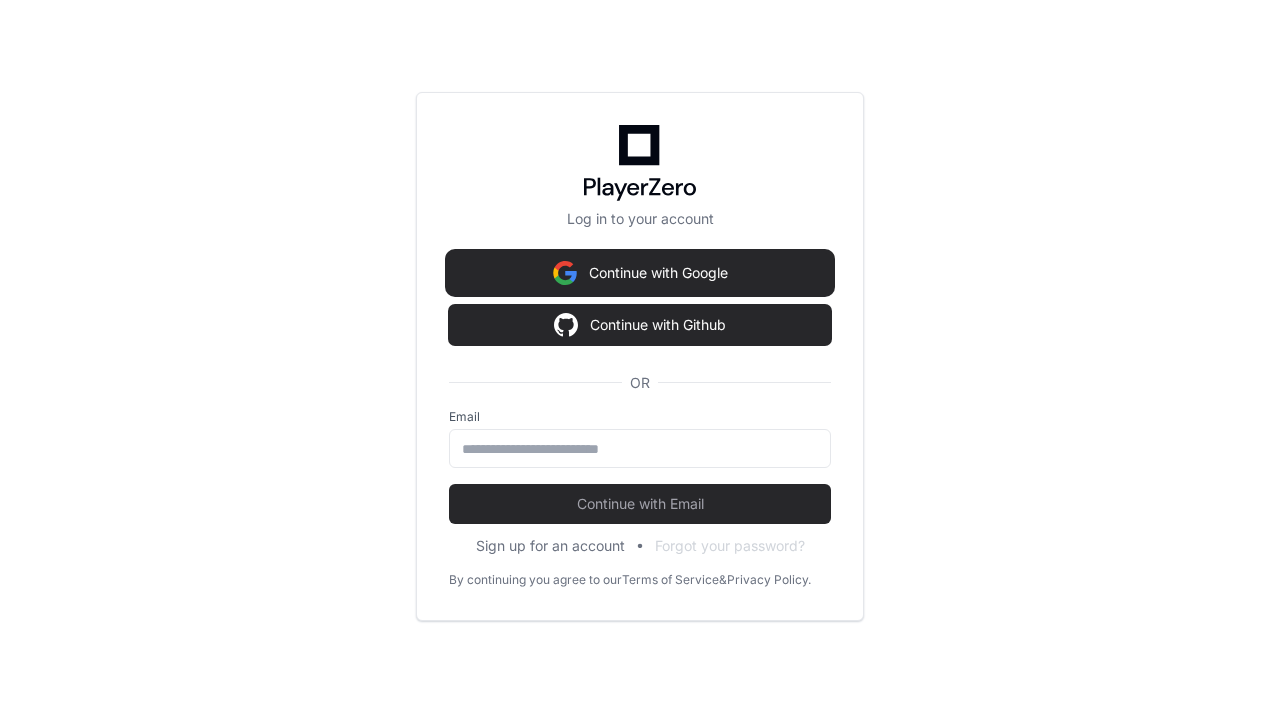 click on "Continue with Google" at bounding box center [640, 273] 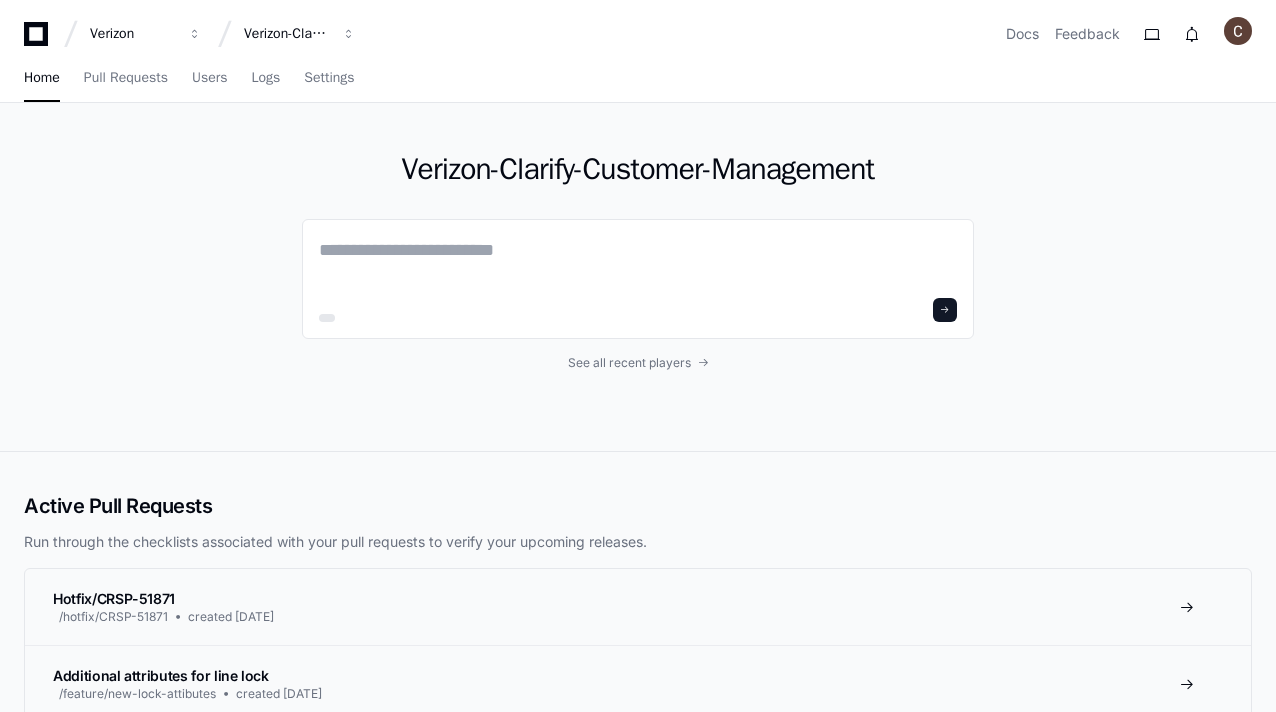 scroll, scrollTop: 0, scrollLeft: 0, axis: both 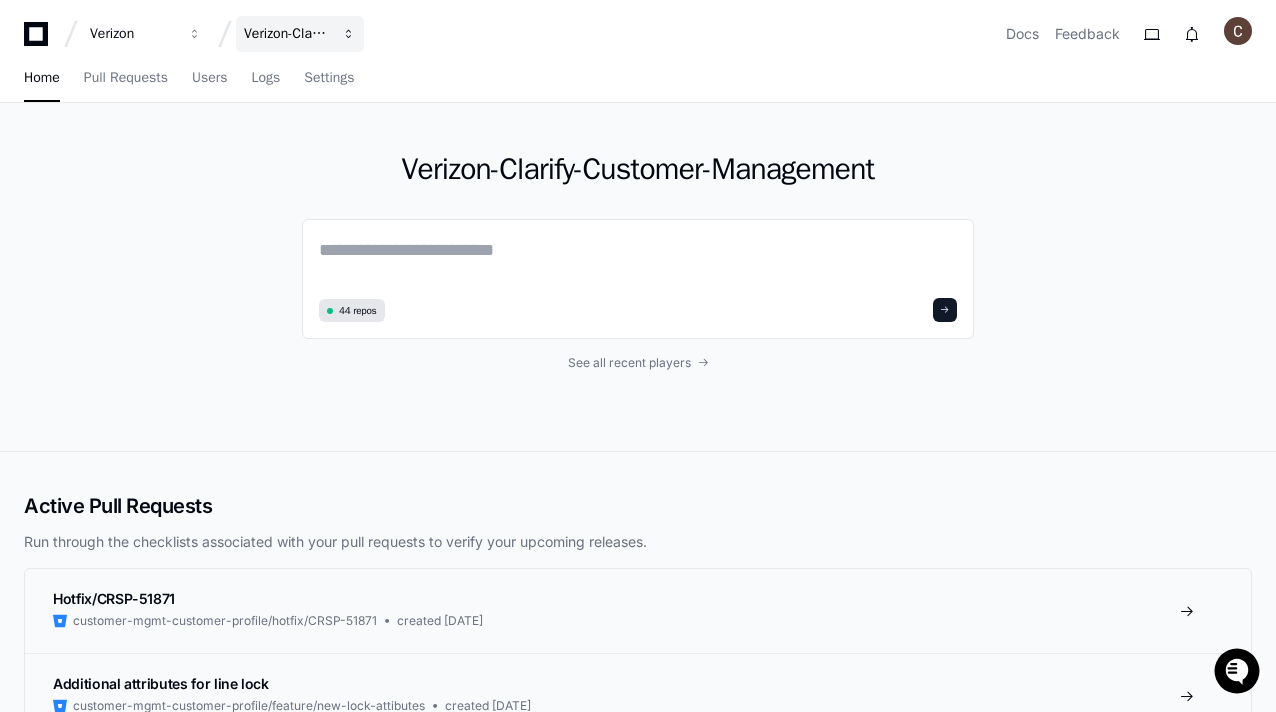 click at bounding box center [195, 34] 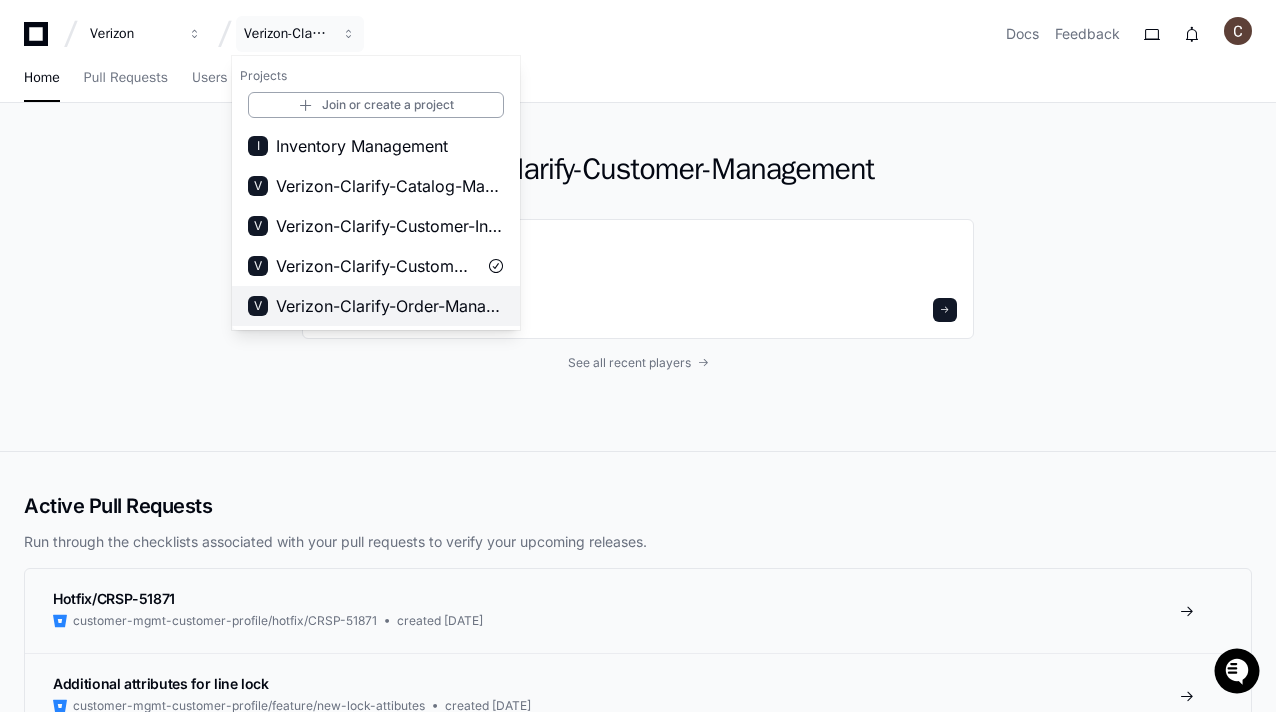 click on "Verizon-Clarify-Order-Management" at bounding box center [390, 306] 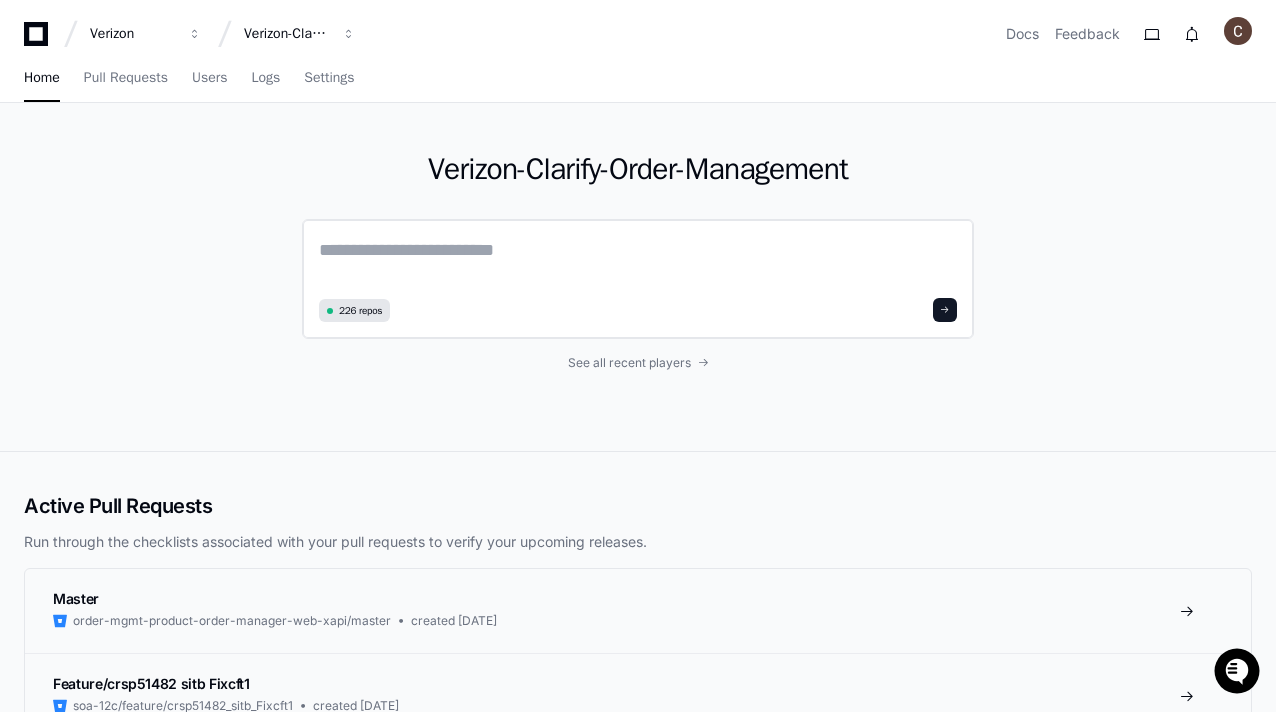 click 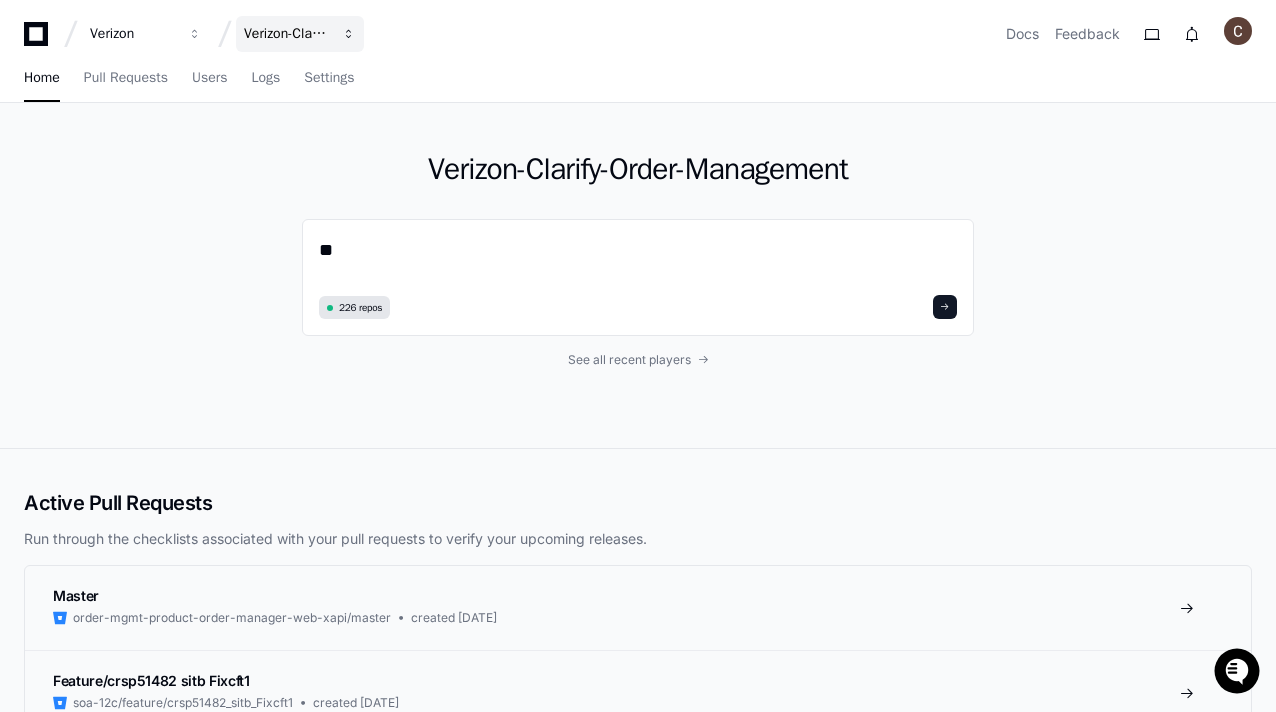 type on "*" 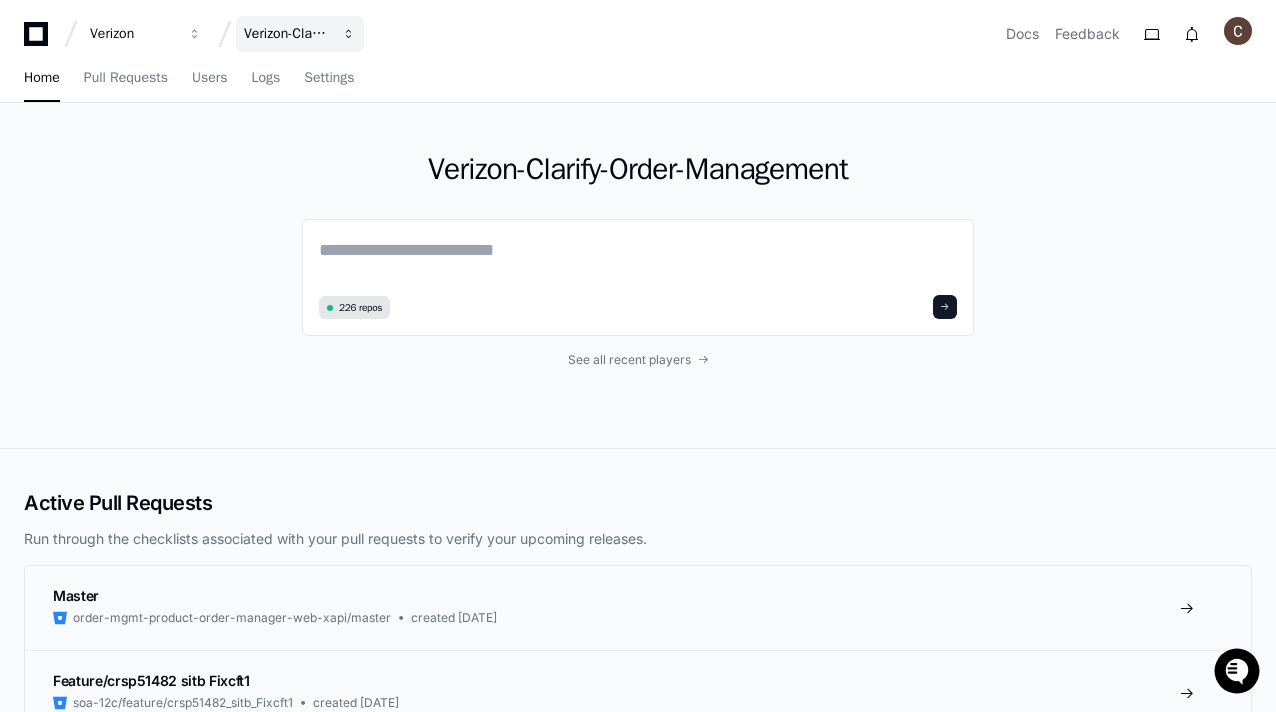type on "*" 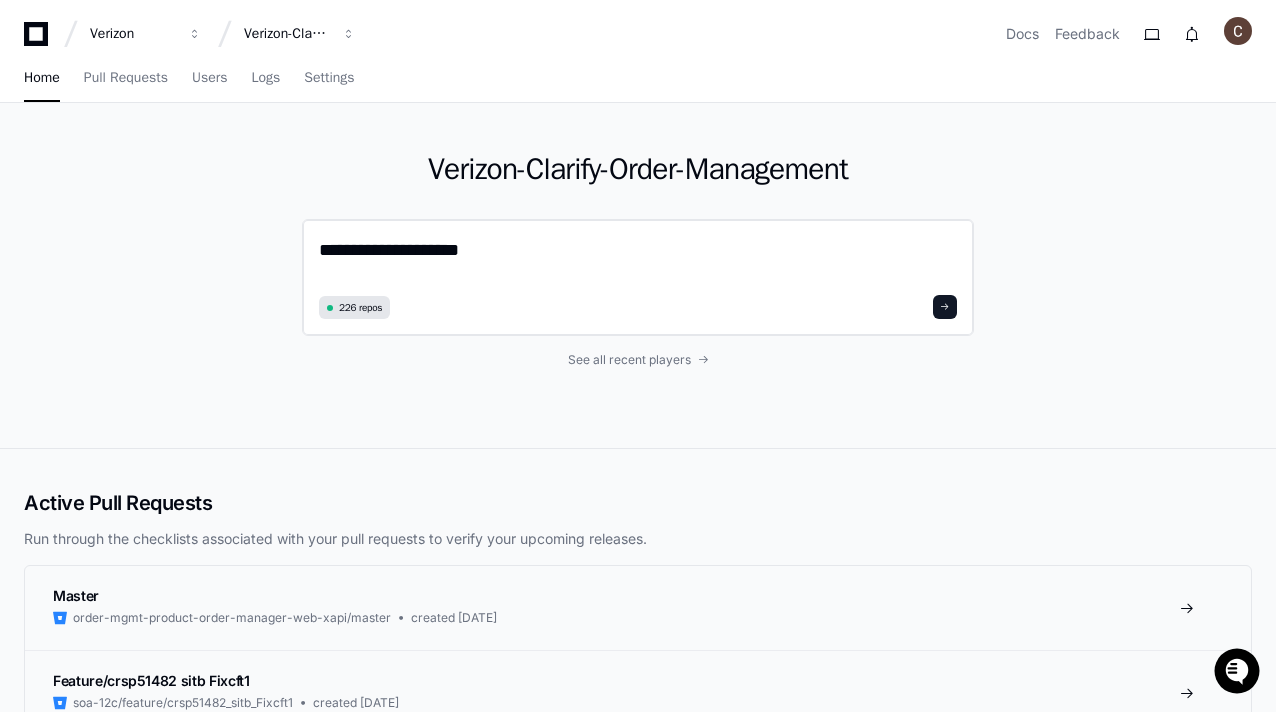 click on "**********" 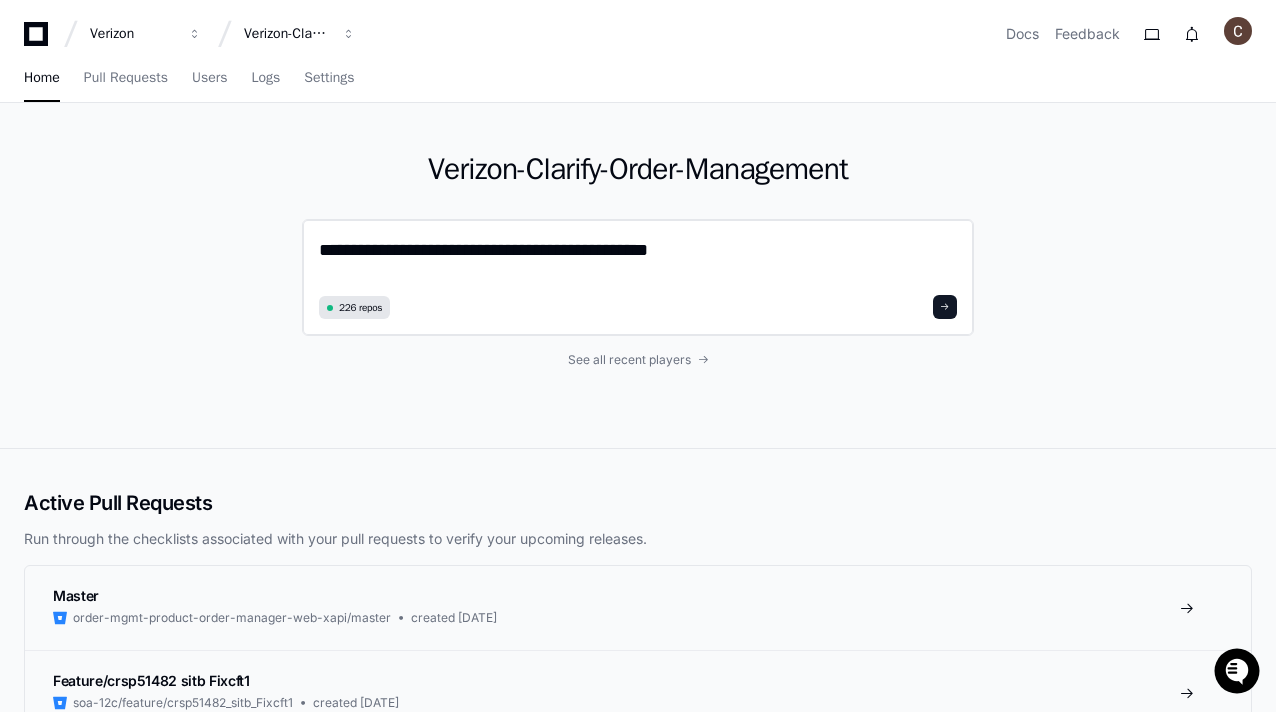 click on "**********" 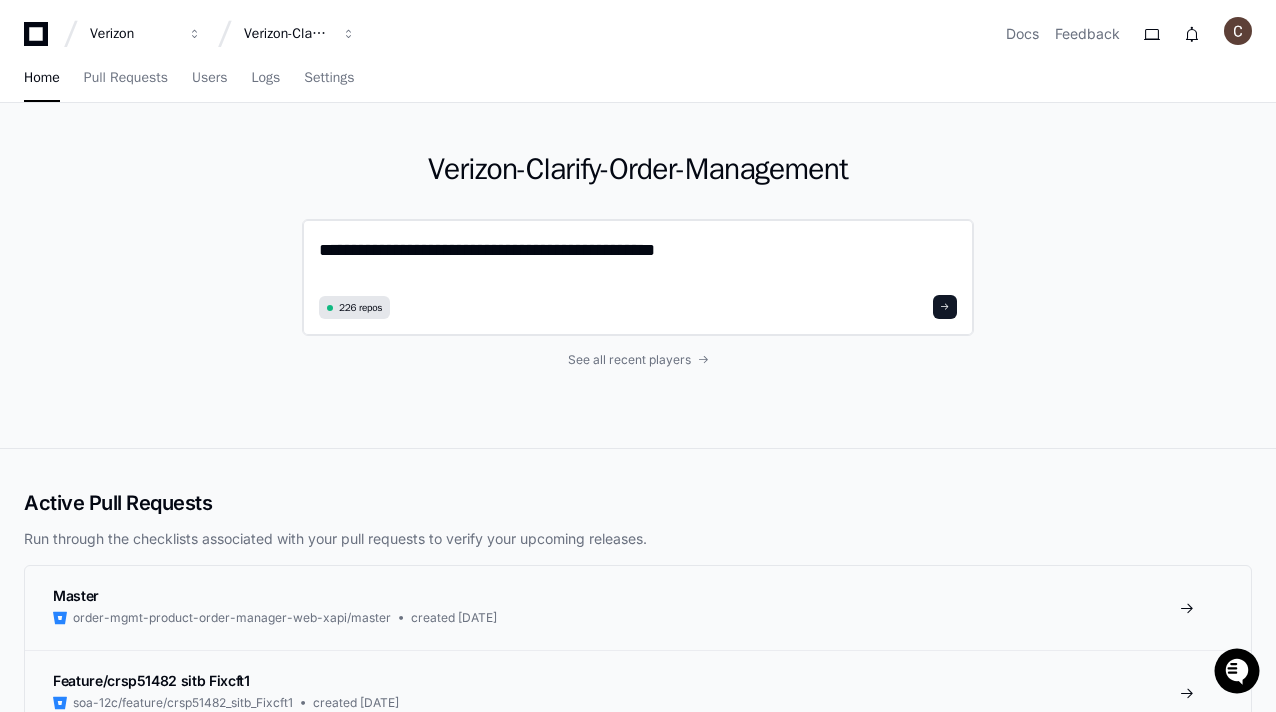 click on "**********" 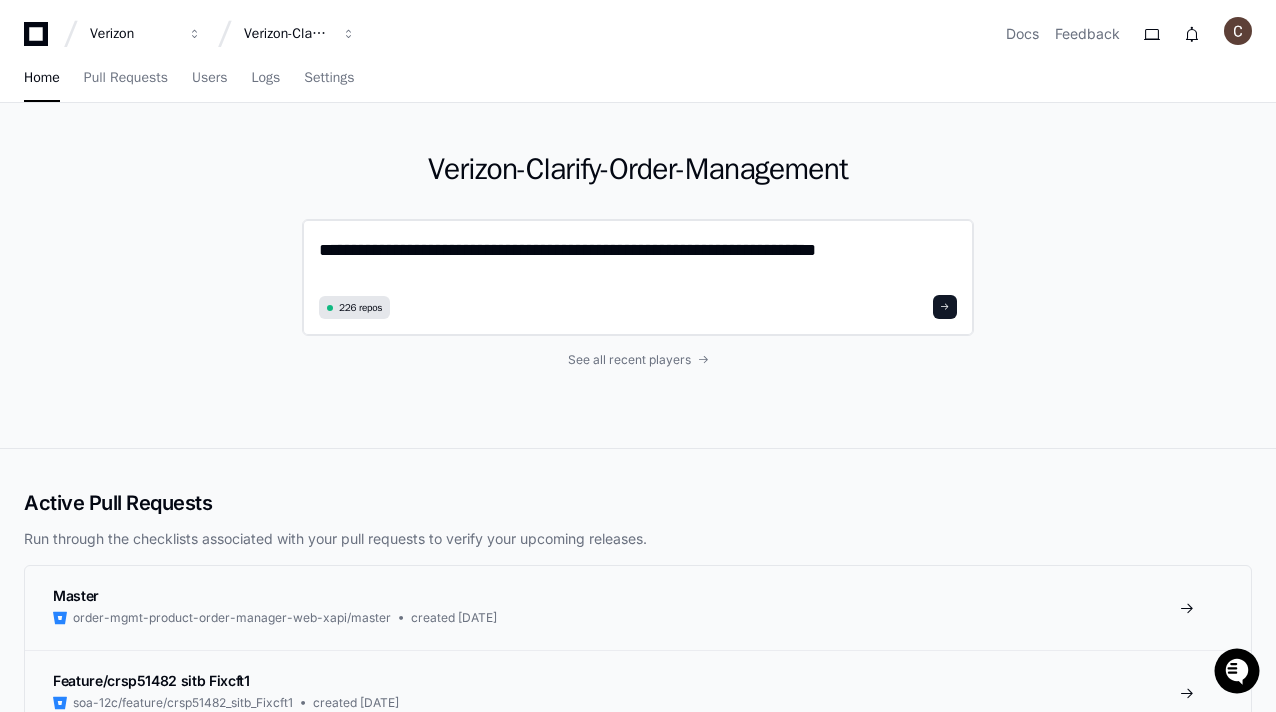 click on "**********" 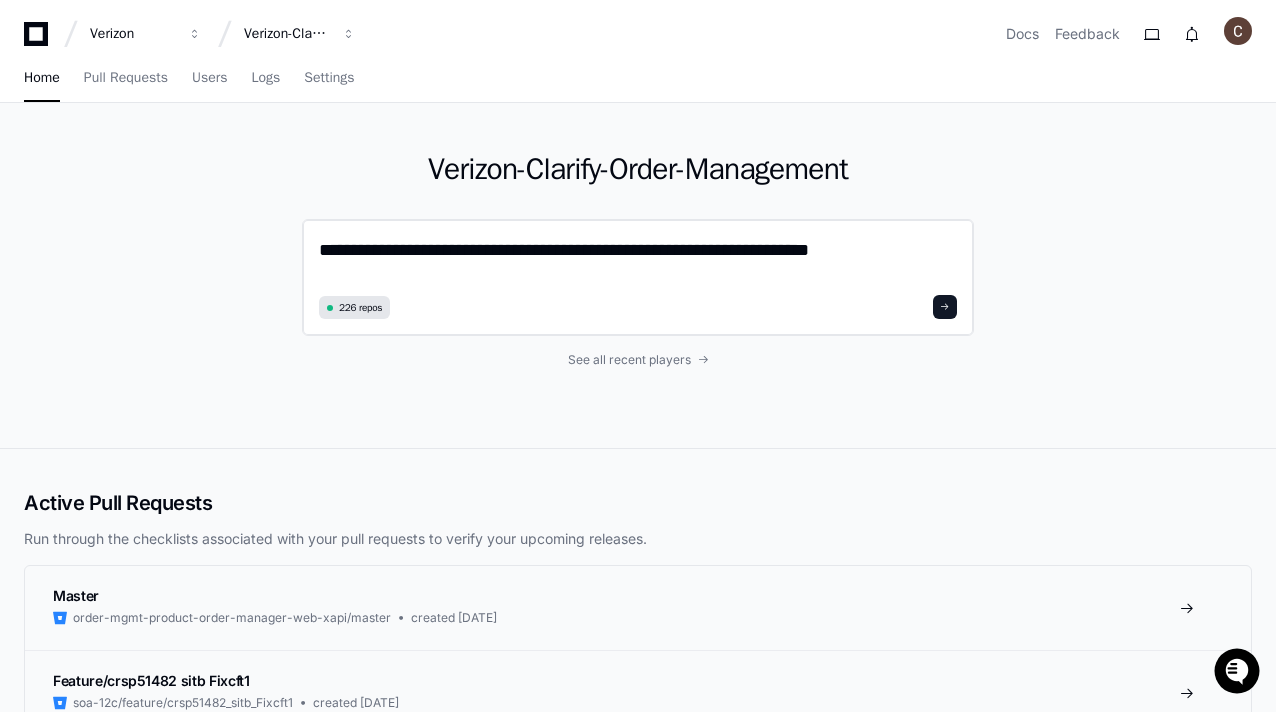 click on "**********" 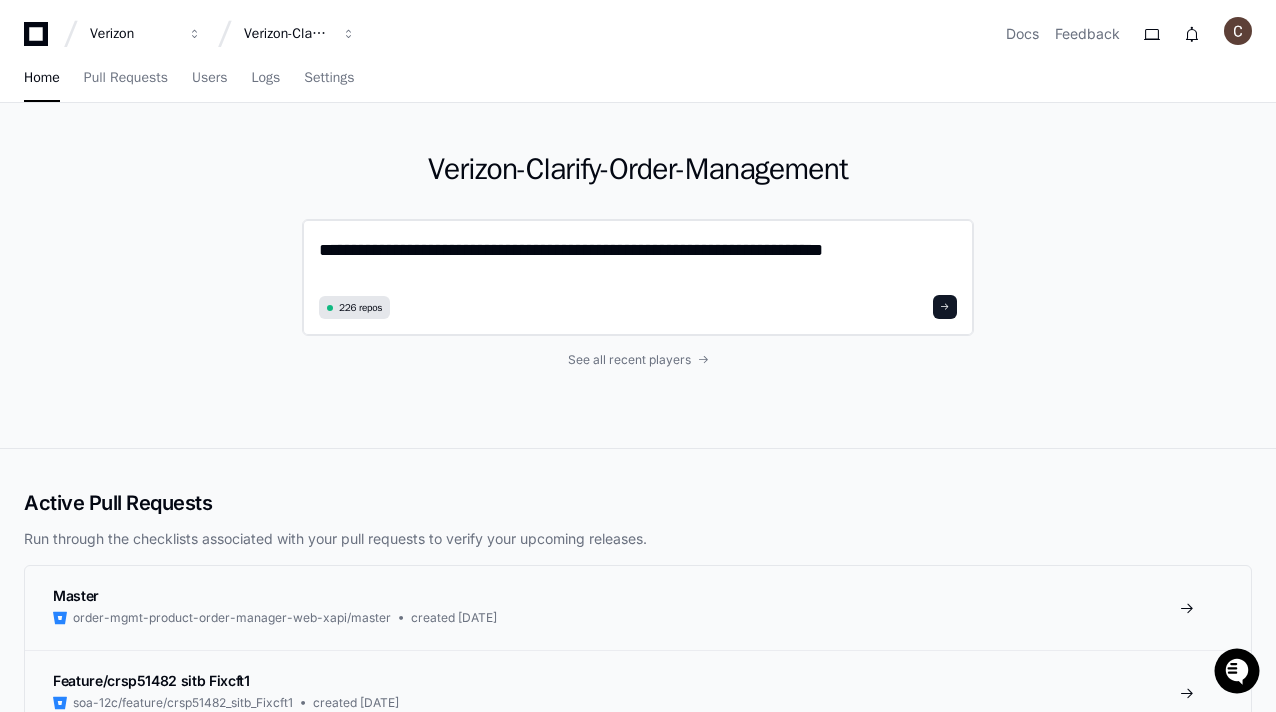 type on "**********" 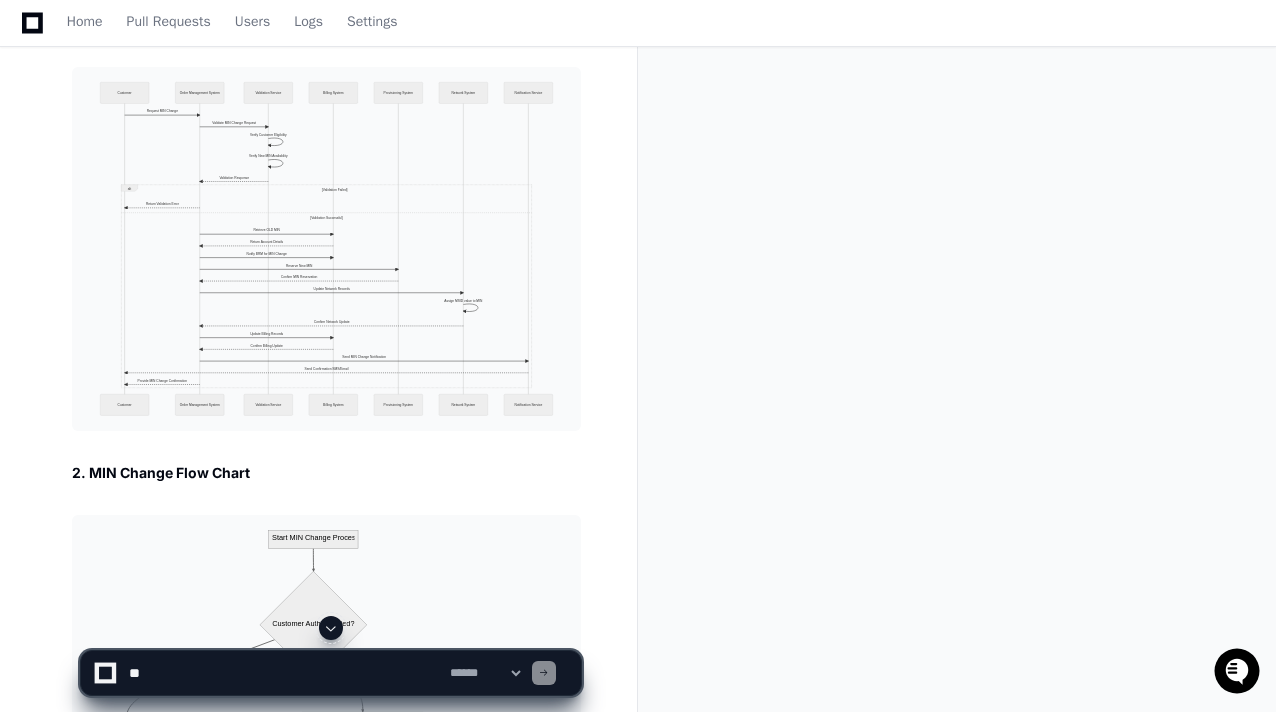 scroll, scrollTop: 1143, scrollLeft: 0, axis: vertical 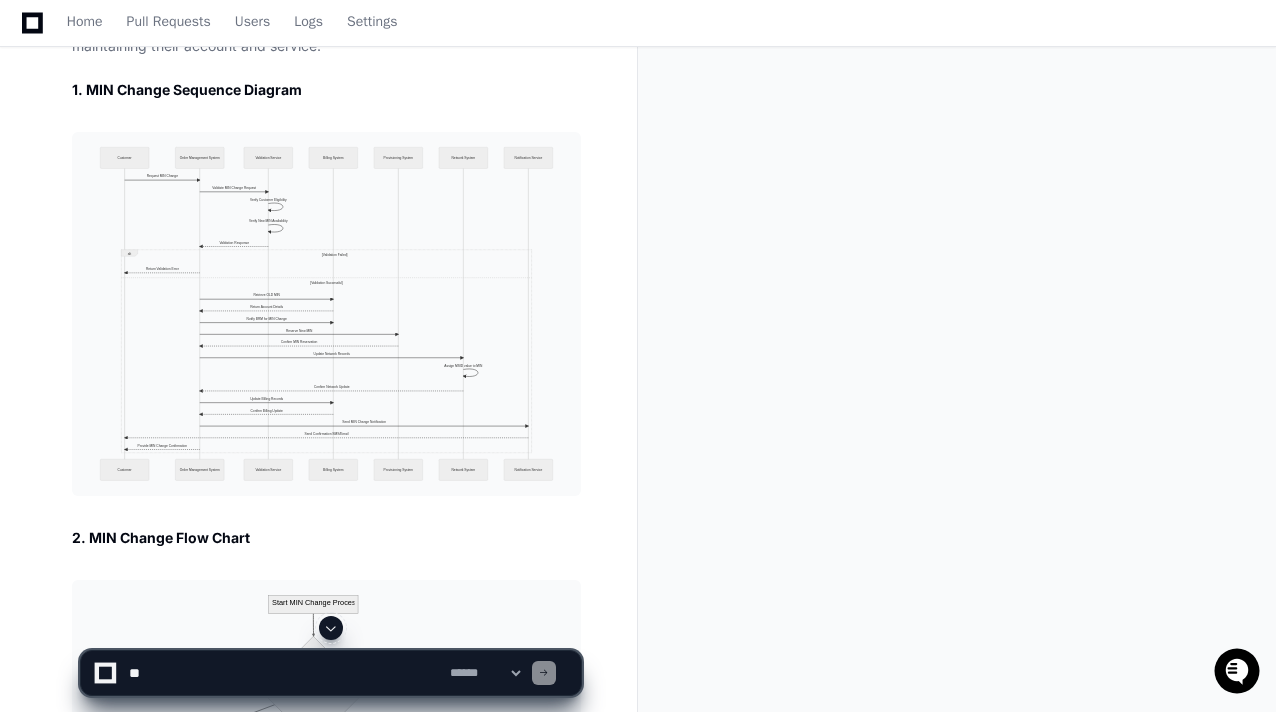 drag, startPoint x: 382, startPoint y: 274, endPoint x: 617, endPoint y: 170, distance: 256.98444 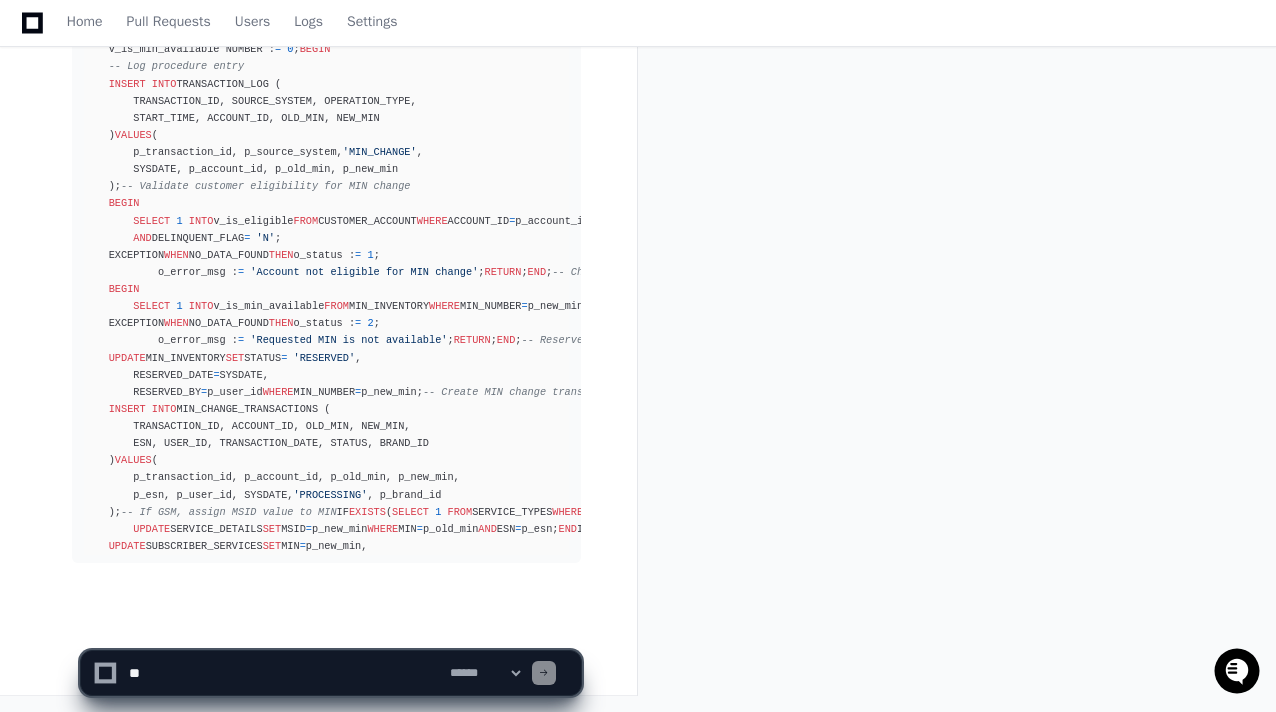 scroll, scrollTop: 3940, scrollLeft: 0, axis: vertical 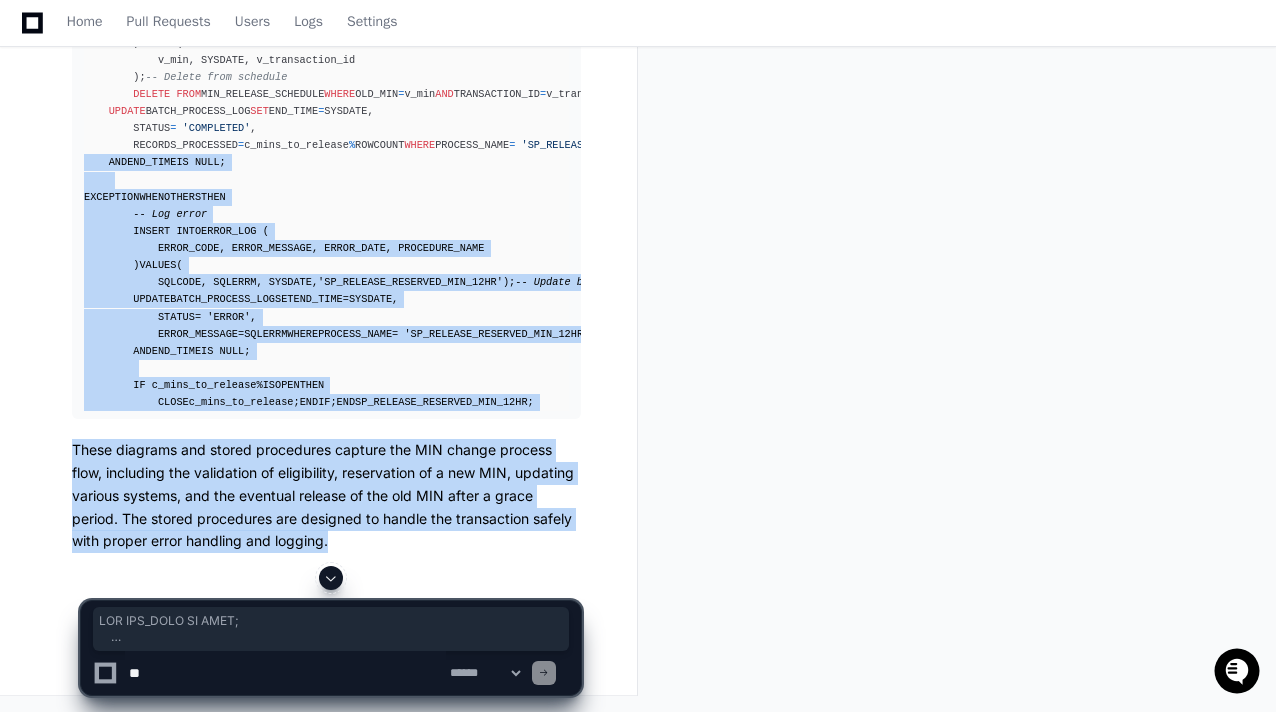 drag, startPoint x: 545, startPoint y: 617, endPoint x: 82, endPoint y: 85, distance: 705.2609 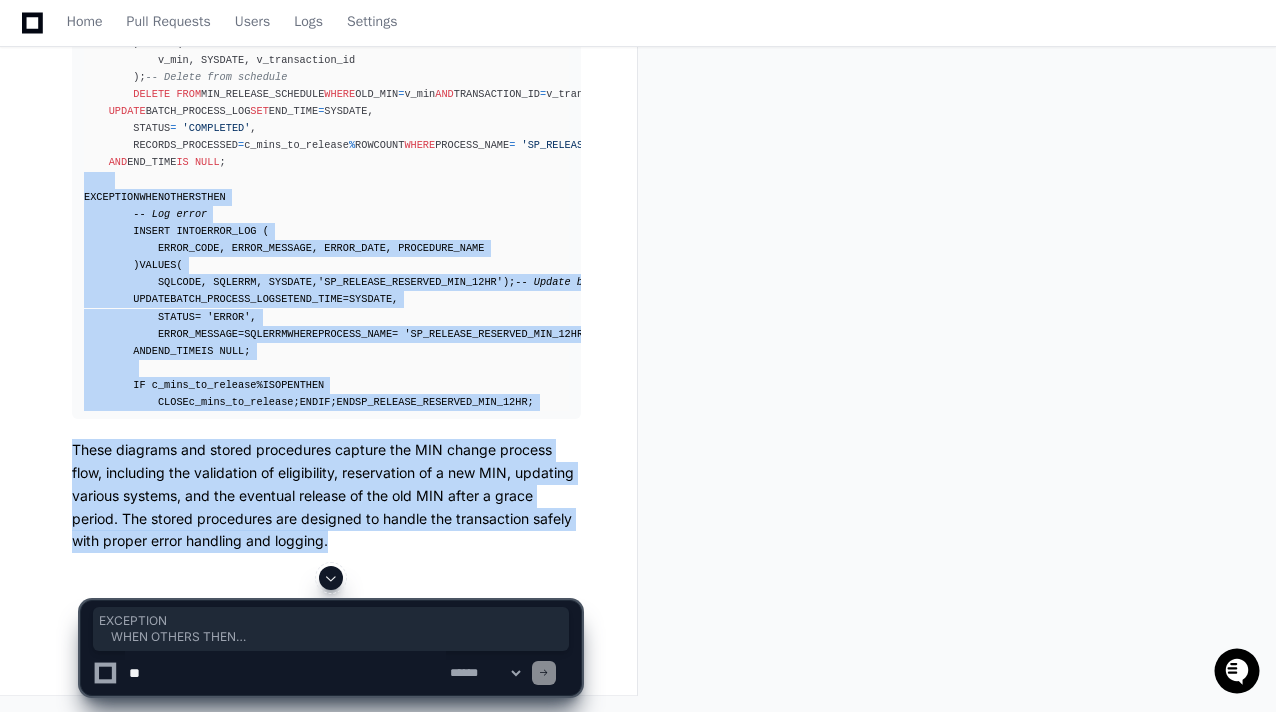 click on "chakravarthi.ponnuru 4 minutes ago generate MIN change sequence diagram, flow chart and stored procedures .
PlayerZero 3 minutes ago Thinking Researching MIN change process flow sequence  The user is asking me to generate various diagrams and stored procedures related to "MIN change" in the order management system. MIN likely refers to "Mobile Identification Number" in the context of telecommunications. Let's search the codebase to understand what MIN change entails and then create the requested diagrams and stored procedures.
First, let's search for information about MIN change in the codebase:
1. Let's search for "MIN change" to understand the overall concept in the system  I'll generate diagrams and stored procedures related to MIN change functionality. Let me first search the codebase to understand the MIN change process.
Researching order-mgmt-min-change Let me try another search to locate the MIN change related files:
Exploring order-mgmt-min-change" 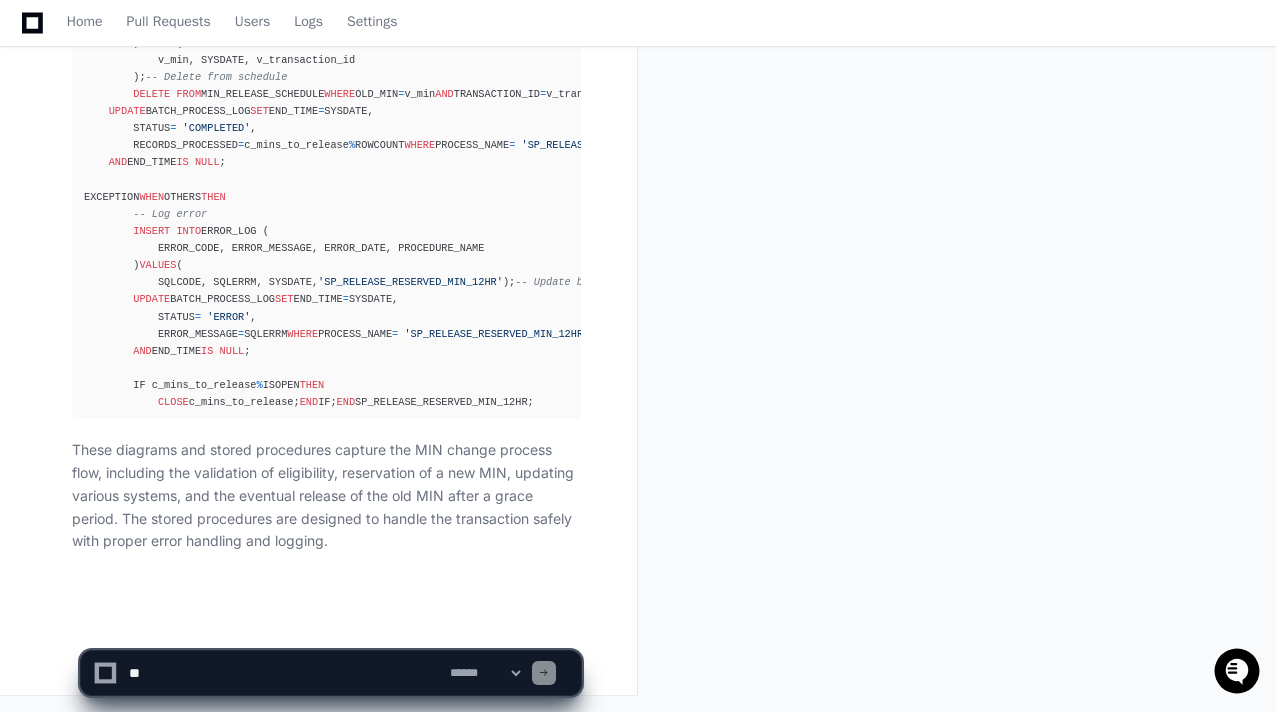scroll, scrollTop: 6846, scrollLeft: 0, axis: vertical 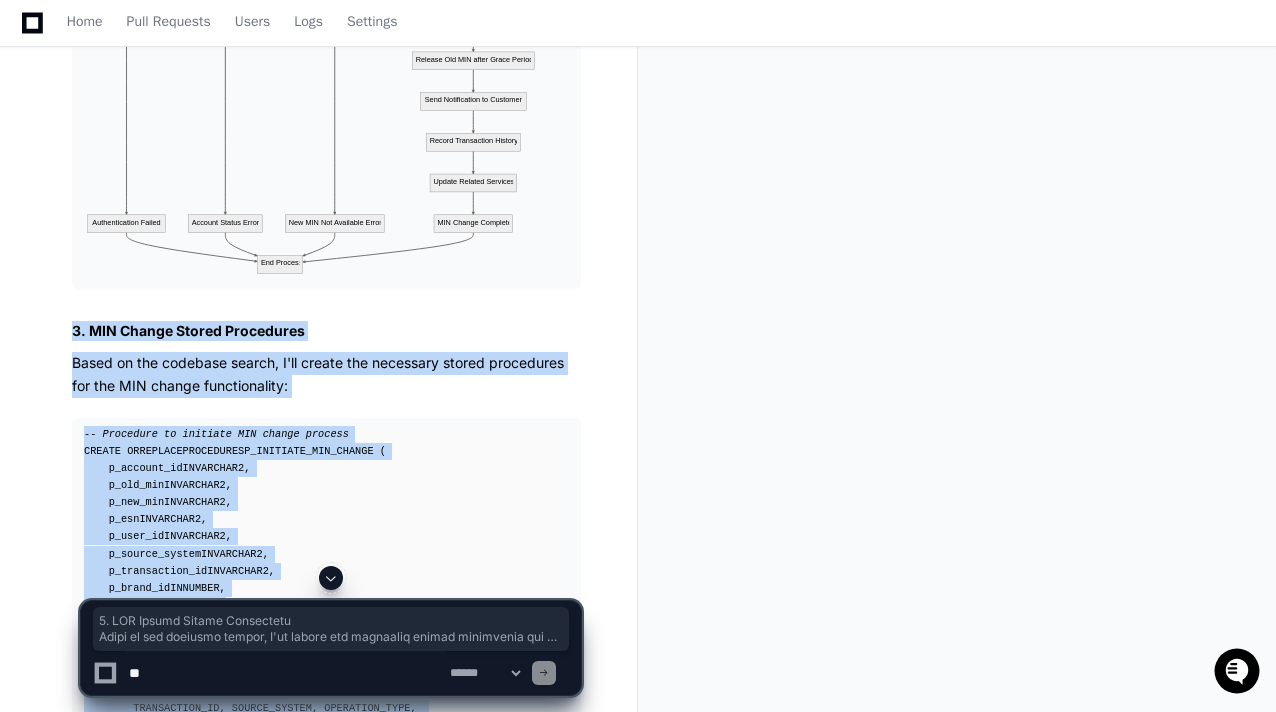 drag, startPoint x: 350, startPoint y: 548, endPoint x: 56, endPoint y: 305, distance: 381.42496 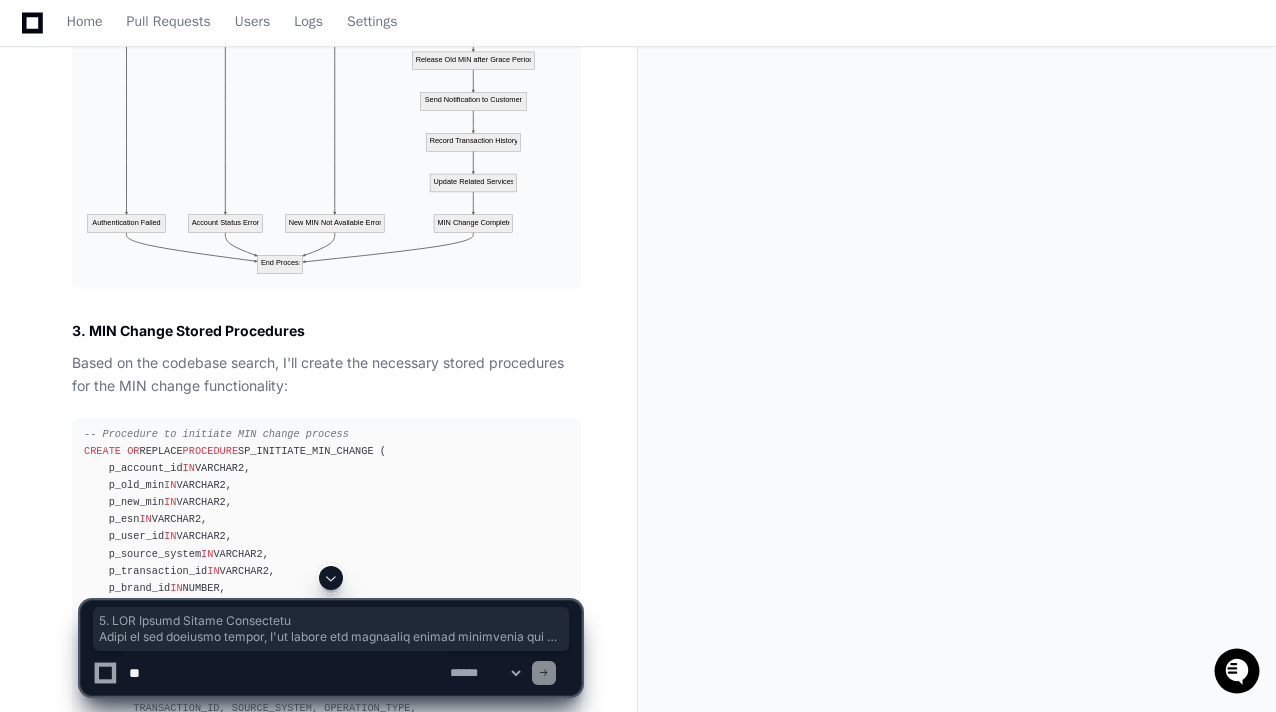 click on "chakravarthi.ponnuru 4 minutes ago generate MIN change sequence diagram, flow chart and stored procedures .
PlayerZero 3 minutes ago Thinking Researching MIN change process flow sequence  The user is asking me to generate various diagrams and stored procedures related to "MIN change" in the order management system. MIN likely refers to "Mobile Identification Number" in the context of telecommunications. Let's search the codebase to understand what MIN change entails and then create the requested diagrams and stored procedures.
First, let's search for information about MIN change in the codebase:
1. Let's search for "MIN change" to understand the overall concept in the system  I'll generate diagrams and stored procedures related to MIN change functionality. Let me first search the codebase to understand the MIN change process.
Researching order-mgmt-min-change Let me try another search to locate the MIN change related files:
Exploring order-mgmt-min-change" 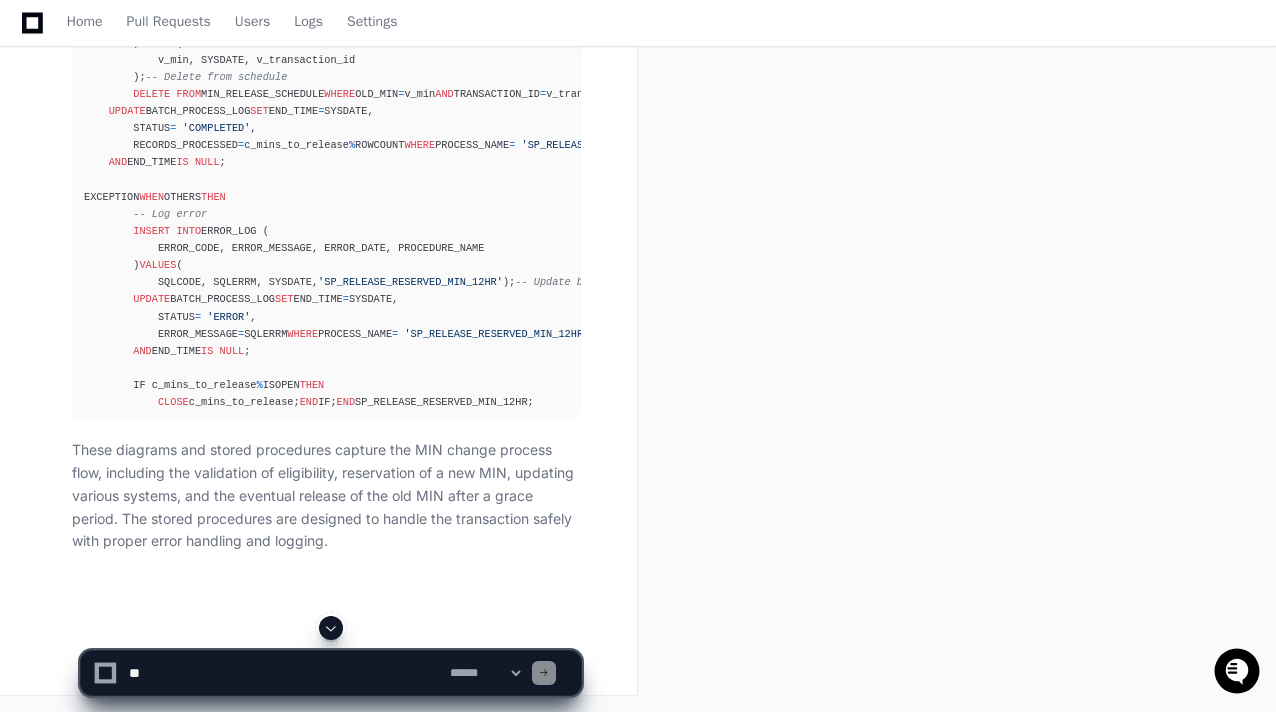 scroll, scrollTop: 6311, scrollLeft: 0, axis: vertical 